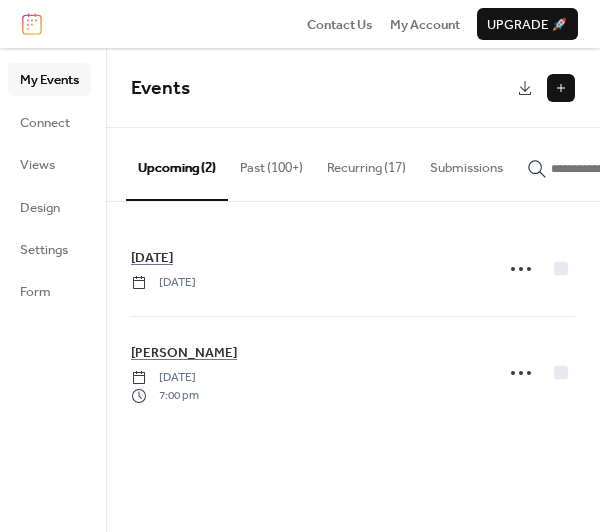 scroll, scrollTop: 0, scrollLeft: 0, axis: both 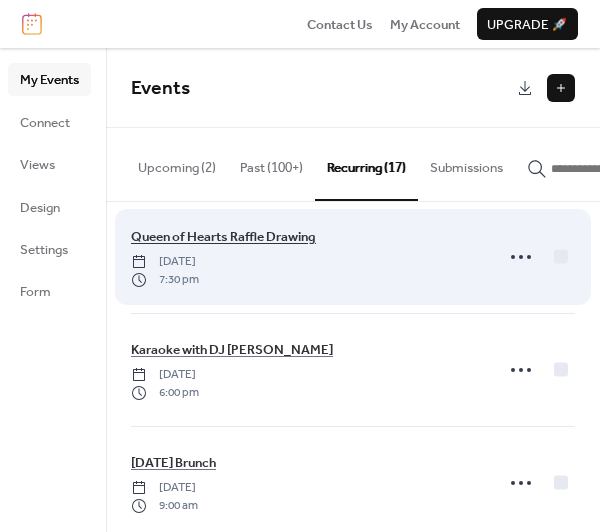 click on "Queen of Hearts Raffle Drawing" at bounding box center (223, 237) 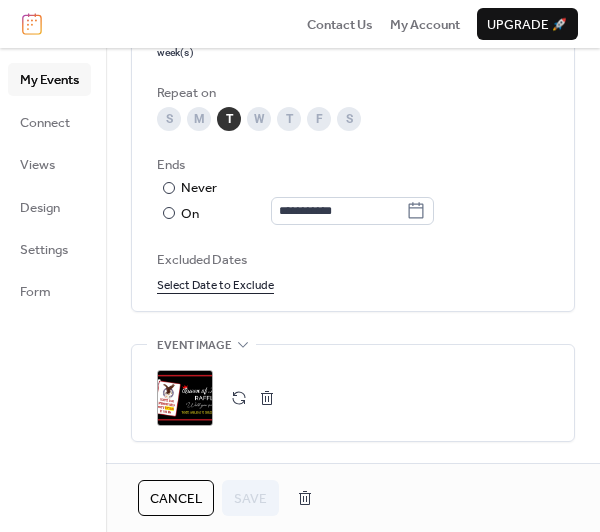 scroll, scrollTop: 1100, scrollLeft: 0, axis: vertical 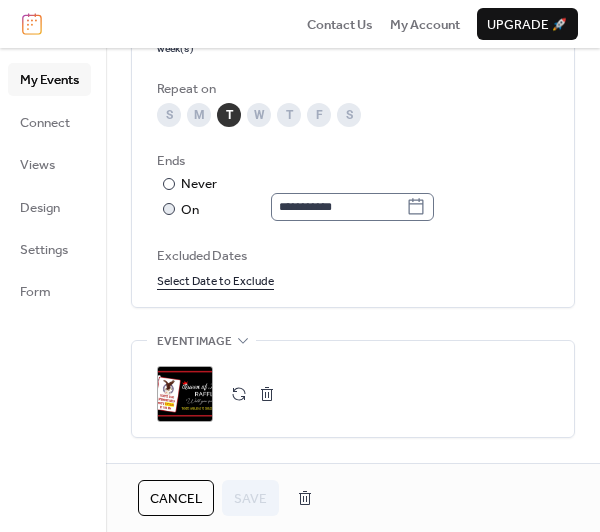 click 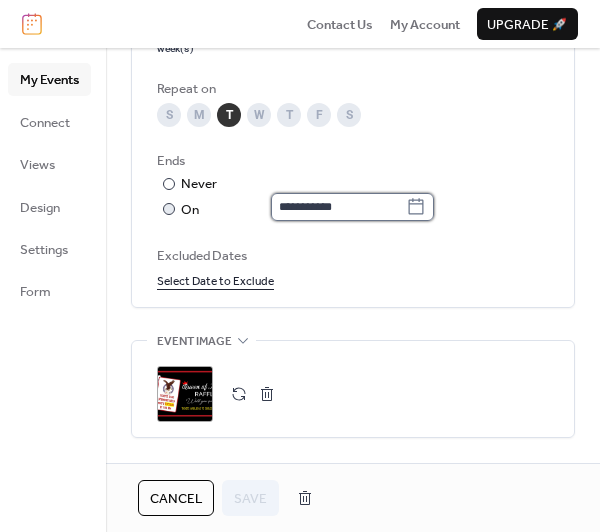 click on "**********" at bounding box center (338, 207) 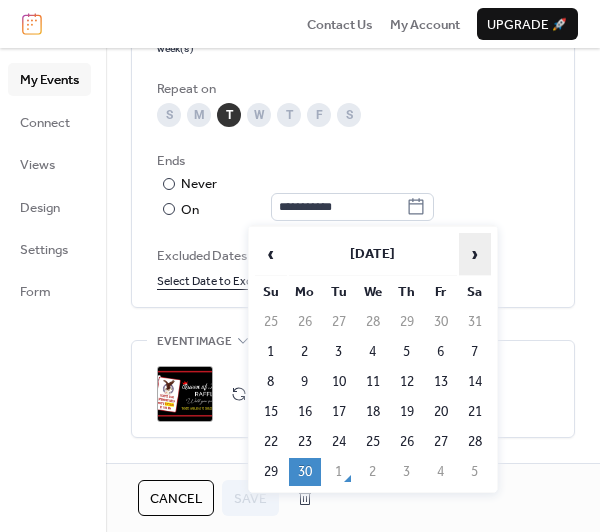 click on "›" at bounding box center (475, 254) 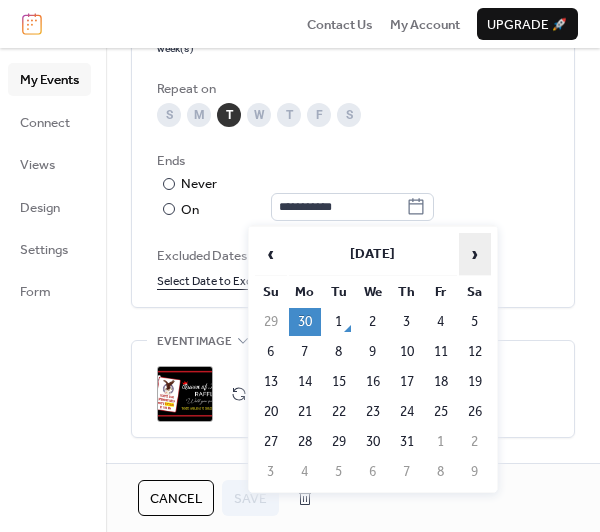 click on "›" at bounding box center (475, 254) 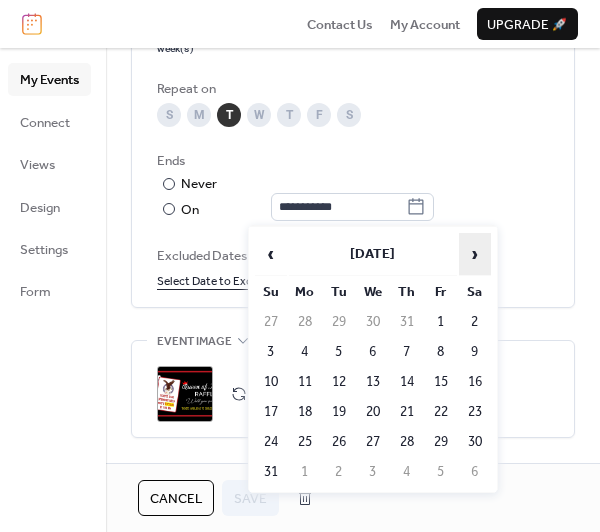 click on "›" at bounding box center (475, 254) 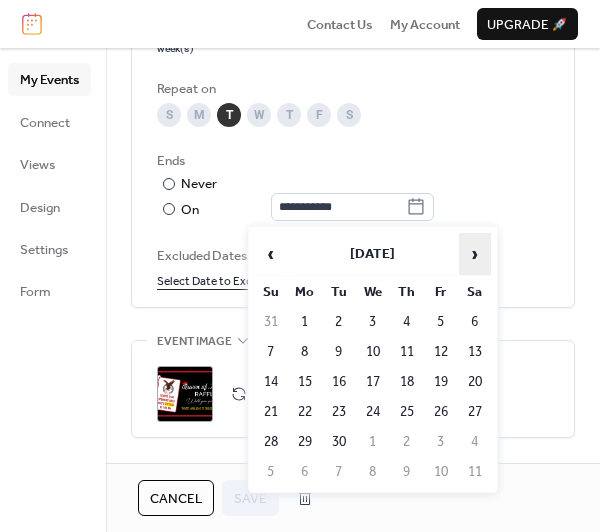 click on "›" at bounding box center (475, 254) 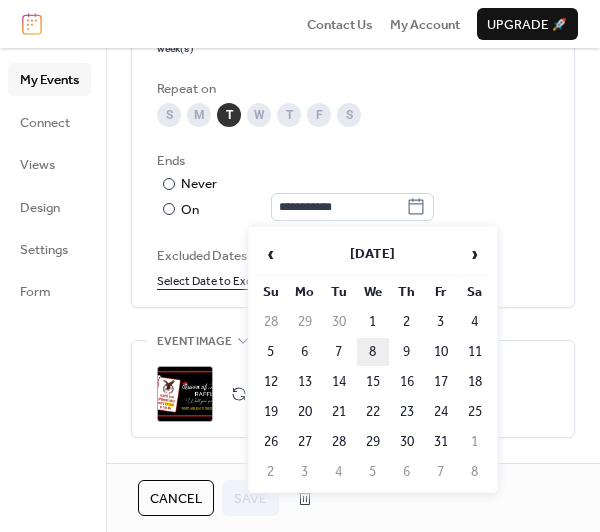 click on "8" at bounding box center (373, 352) 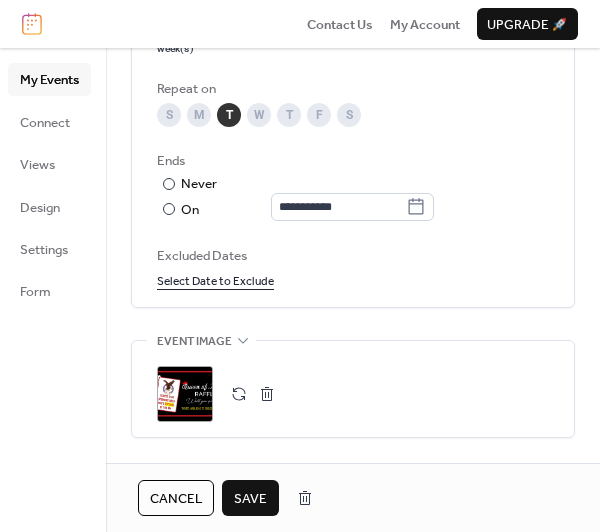 click on "Save" at bounding box center [250, 499] 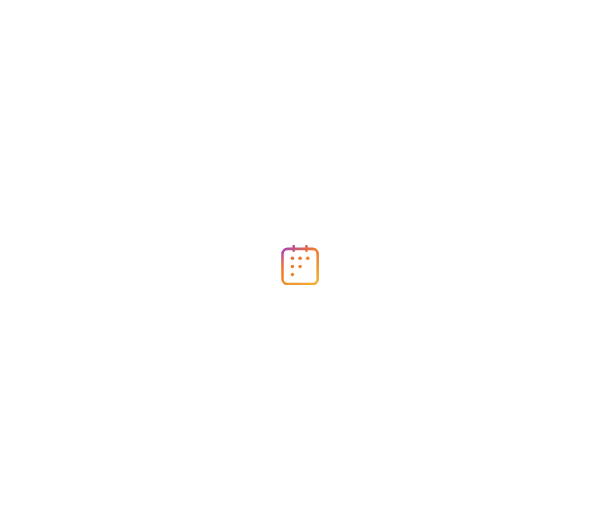 scroll, scrollTop: 0, scrollLeft: 0, axis: both 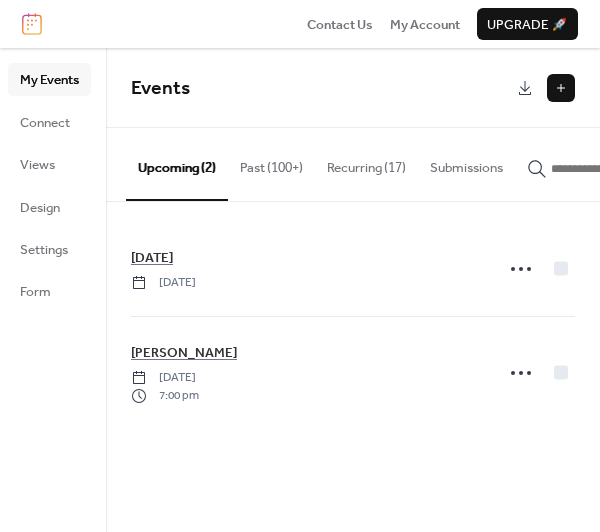 click at bounding box center [561, 88] 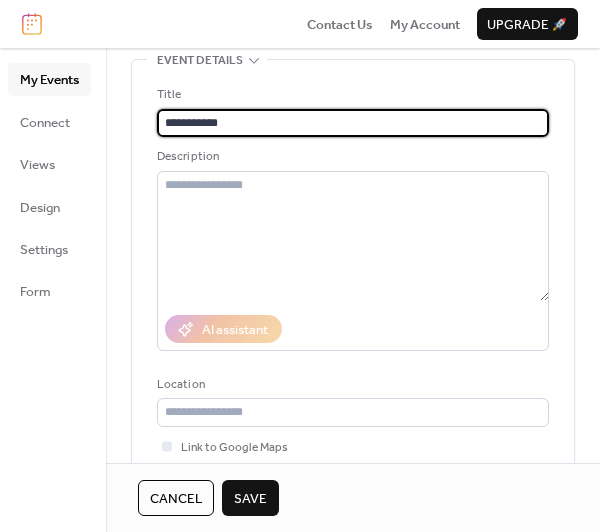scroll, scrollTop: 200, scrollLeft: 0, axis: vertical 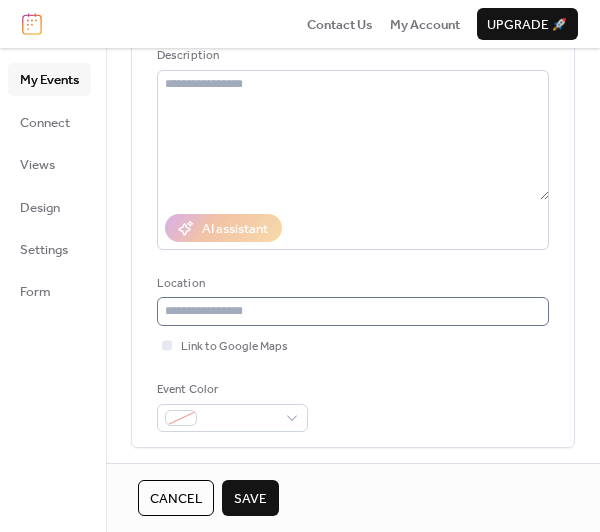 type on "**********" 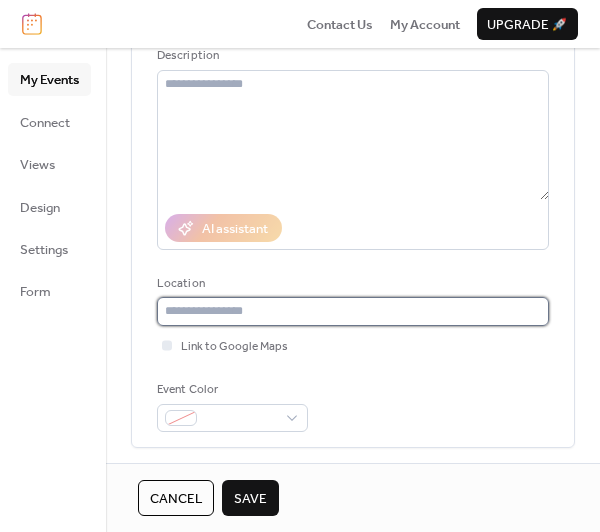 click at bounding box center [353, 311] 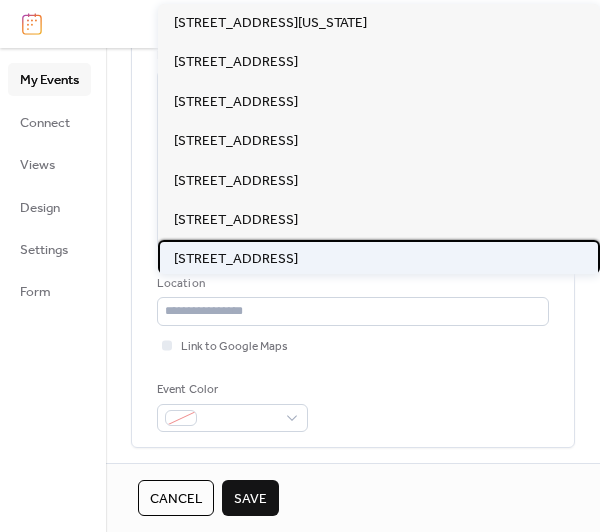 click on "2706 S Croatan Highway, Nags Head, NC 27948" at bounding box center [236, 259] 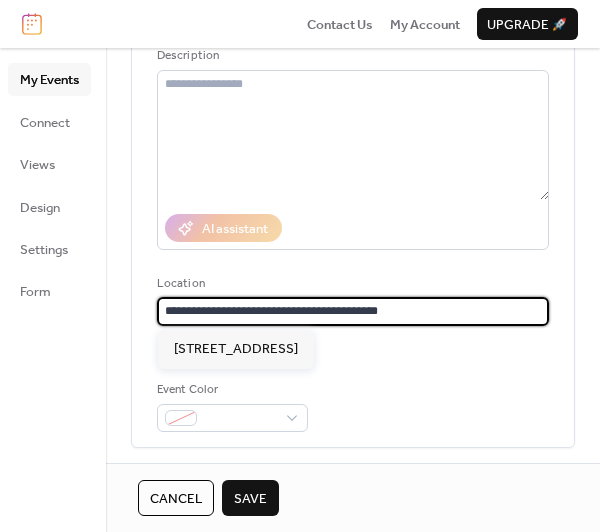 drag, startPoint x: 378, startPoint y: 306, endPoint x: 419, endPoint y: 308, distance: 41.04875 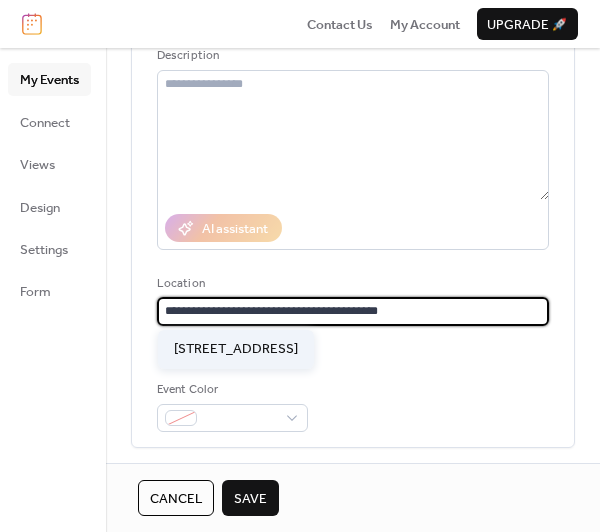 type on "**********" 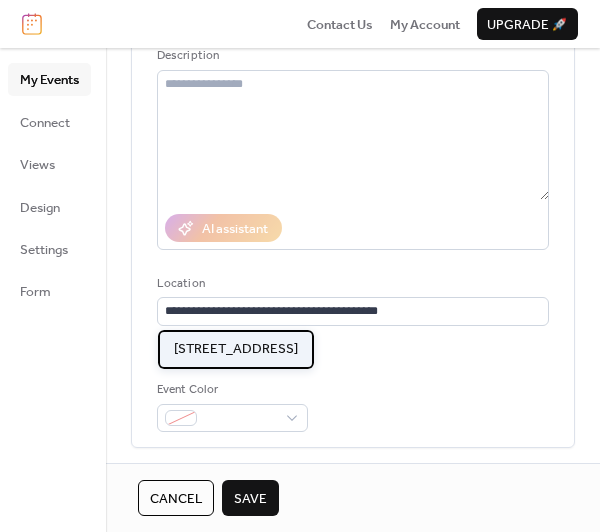 click on "2706 S Croatan Highway, Nags Head, NC 27959" at bounding box center (236, 349) 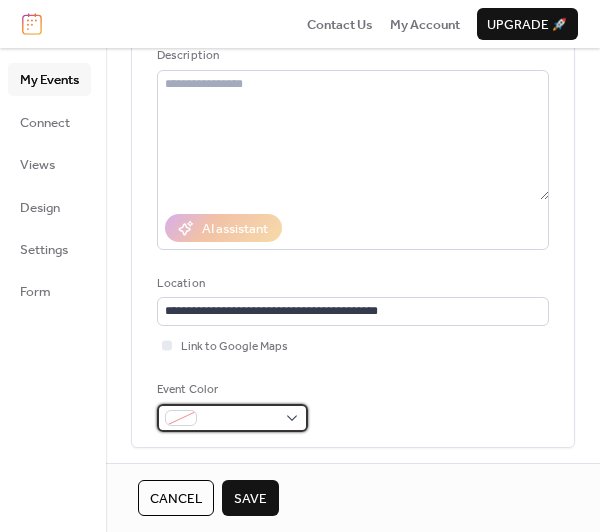 click at bounding box center (232, 418) 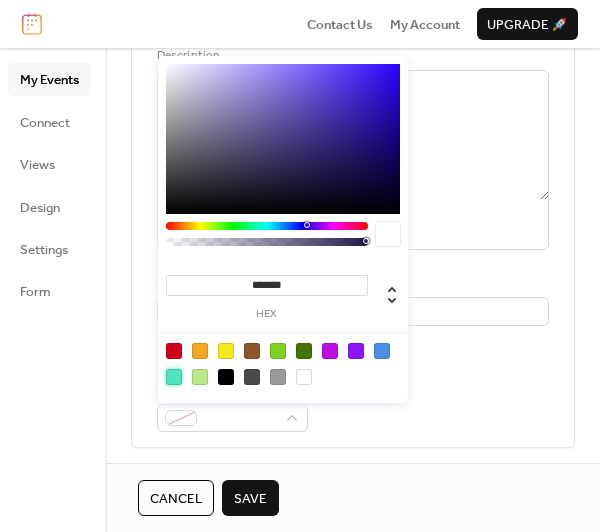 click at bounding box center (174, 377) 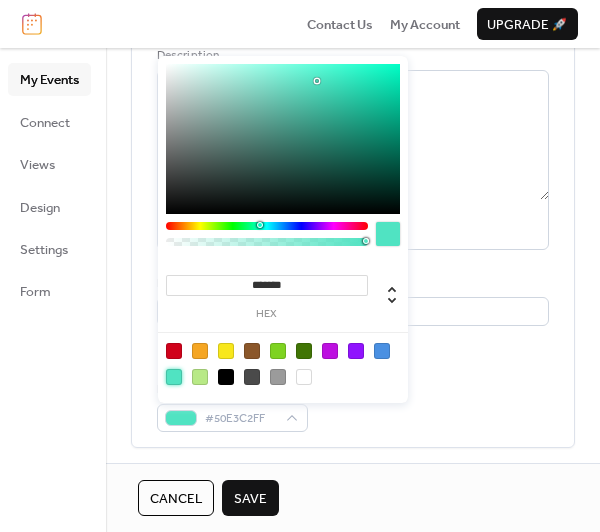 click at bounding box center [278, 351] 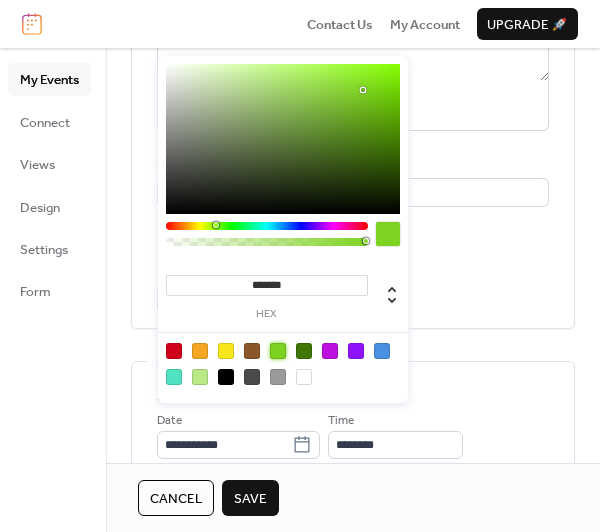 scroll, scrollTop: 300, scrollLeft: 0, axis: vertical 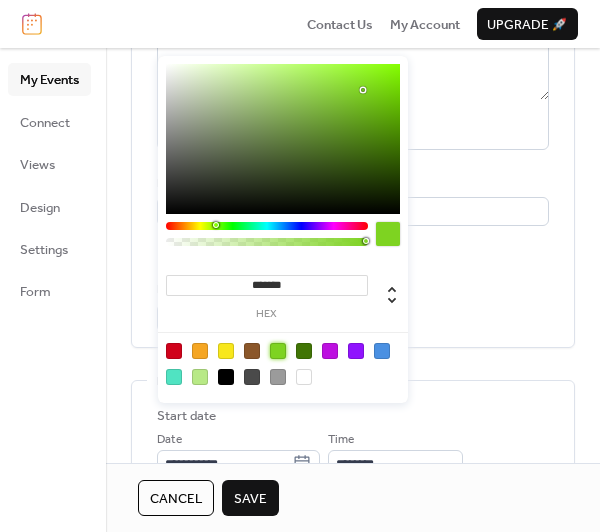 click on "Event Color #7ED321FF" at bounding box center [353, 306] 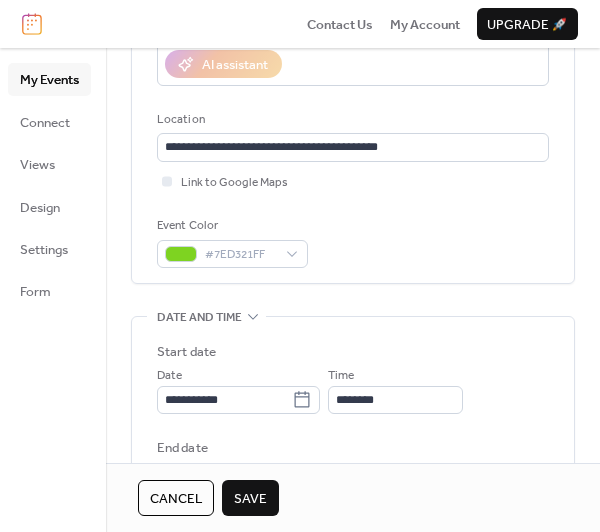 scroll, scrollTop: 400, scrollLeft: 0, axis: vertical 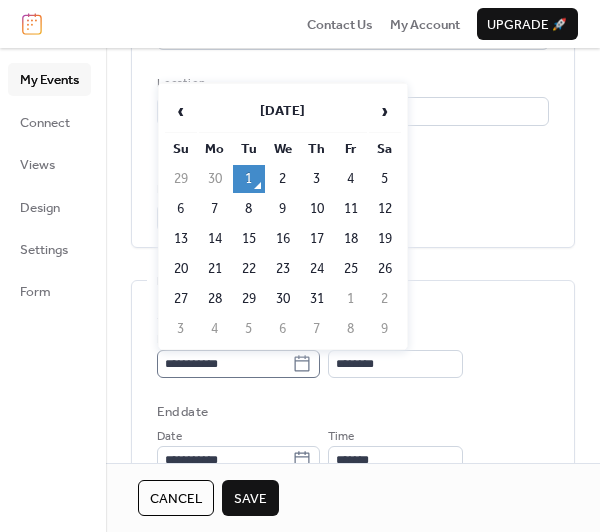 click 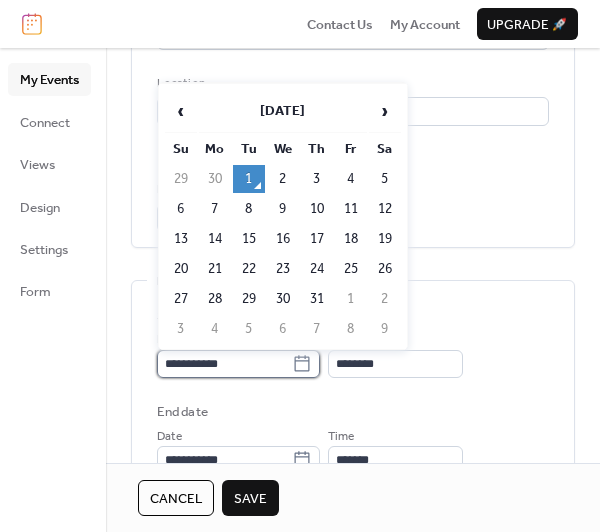 click on "**********" at bounding box center [224, 364] 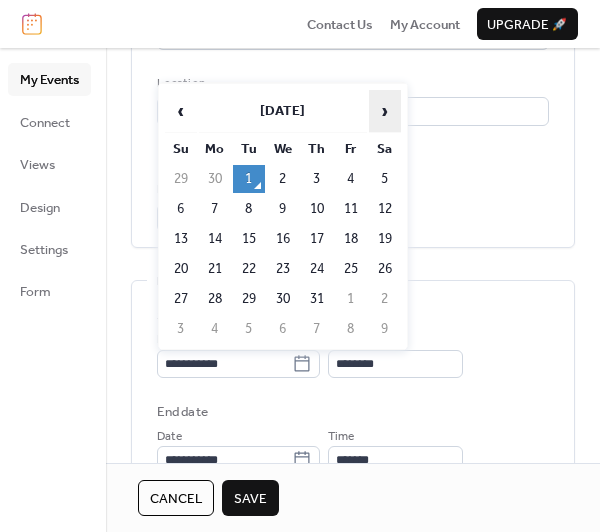 click on "›" at bounding box center (385, 111) 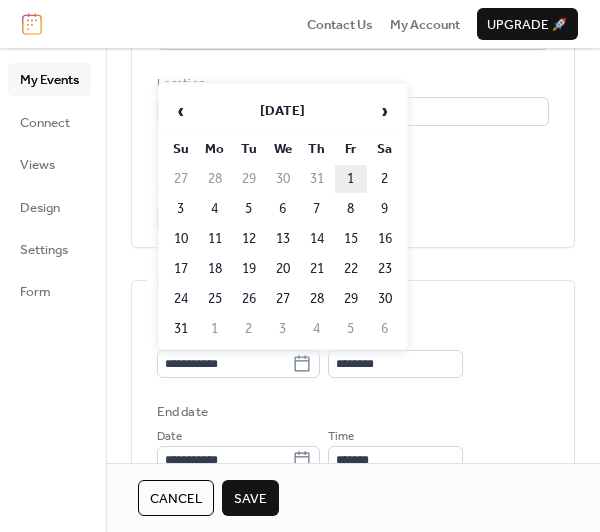 click on "1" at bounding box center (351, 179) 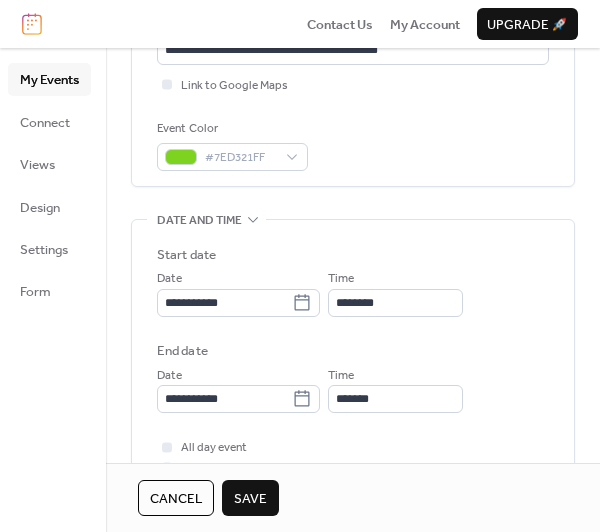 scroll, scrollTop: 500, scrollLeft: 0, axis: vertical 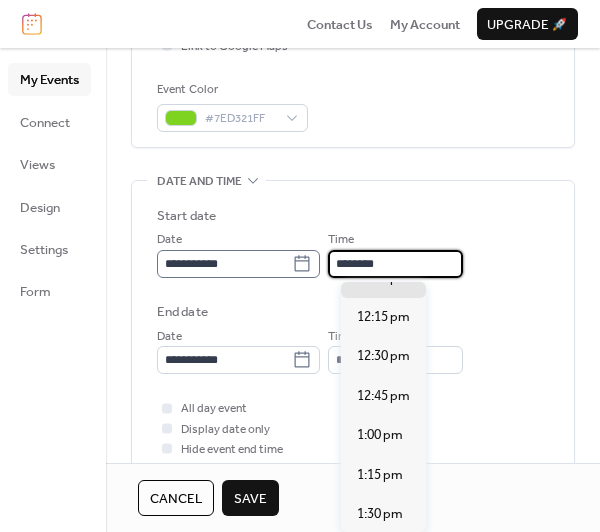 drag, startPoint x: 410, startPoint y: 259, endPoint x: 317, endPoint y: 259, distance: 93 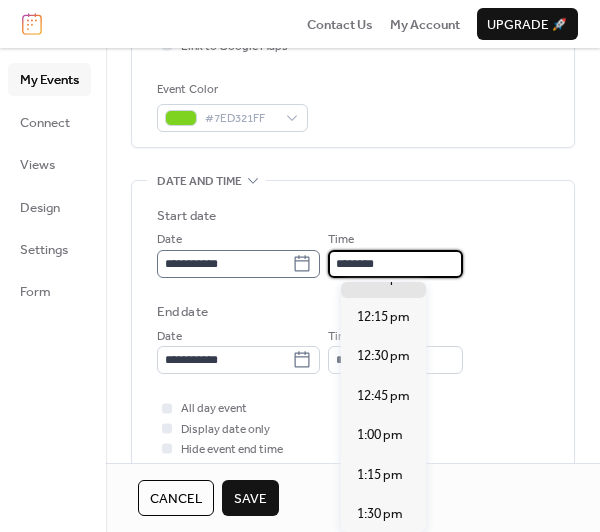 click on "**********" at bounding box center [353, 253] 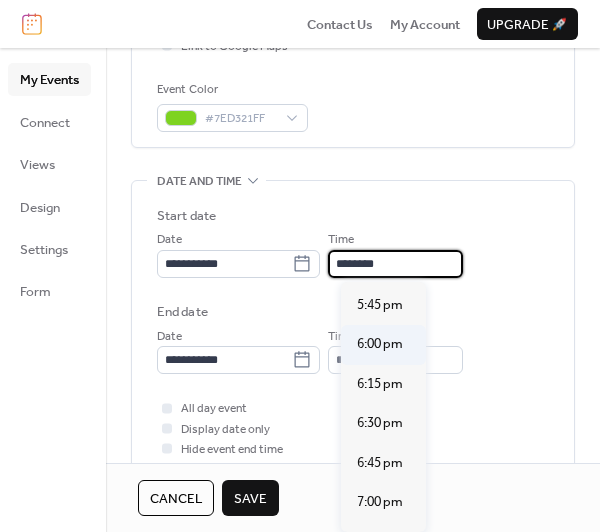 scroll, scrollTop: 2915, scrollLeft: 0, axis: vertical 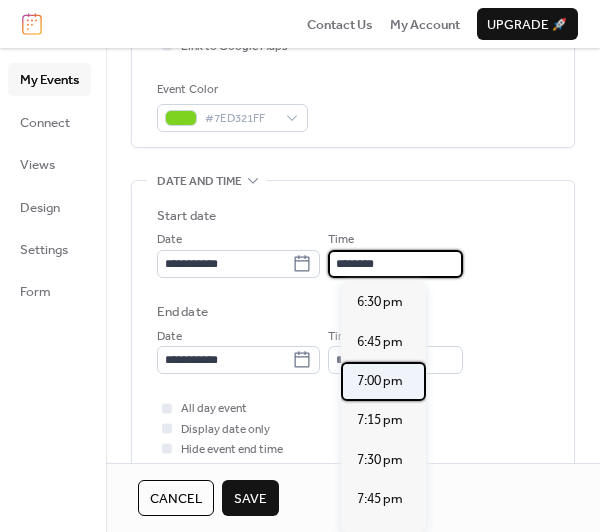 click on "7:00 pm" at bounding box center [380, 381] 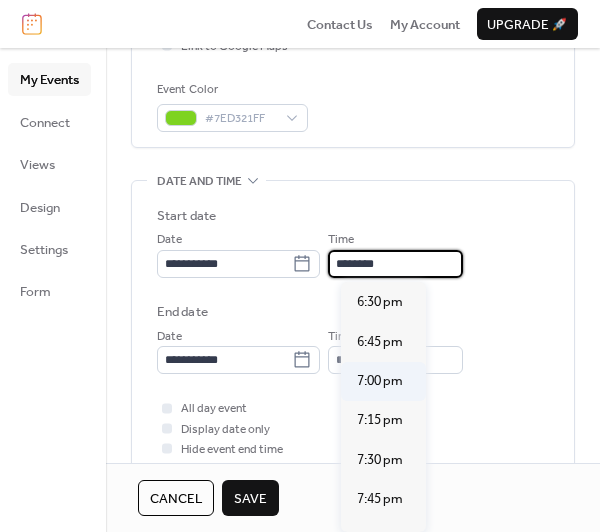 type on "*******" 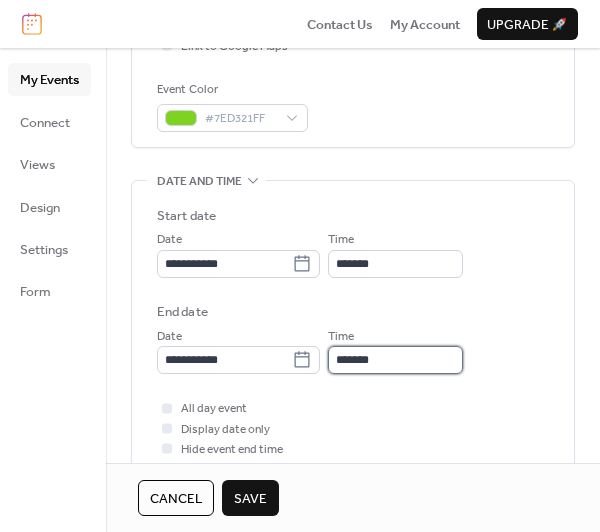 click on "*******" at bounding box center [395, 360] 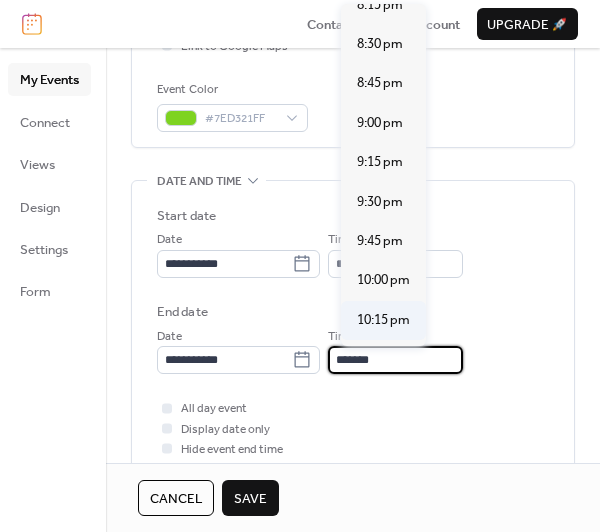 scroll, scrollTop: 200, scrollLeft: 0, axis: vertical 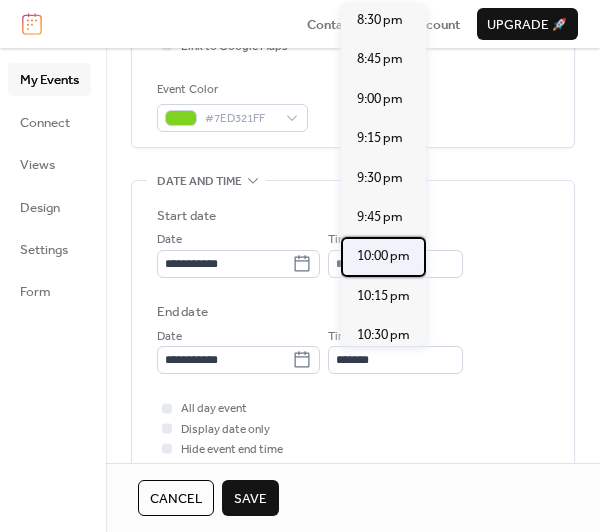 click on "10:00 pm" at bounding box center [383, 256] 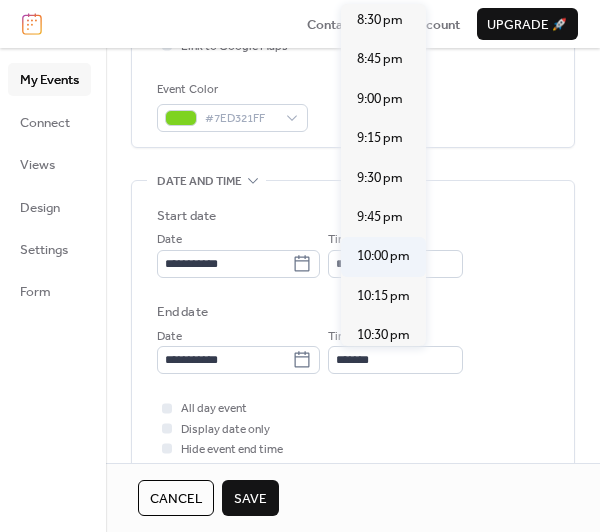 type on "********" 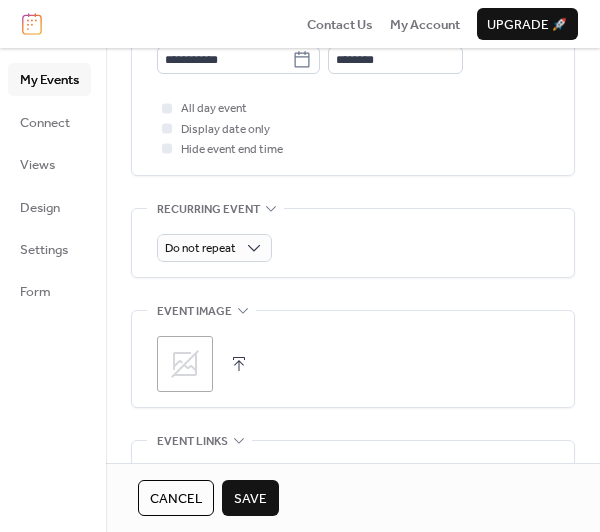 scroll, scrollTop: 900, scrollLeft: 0, axis: vertical 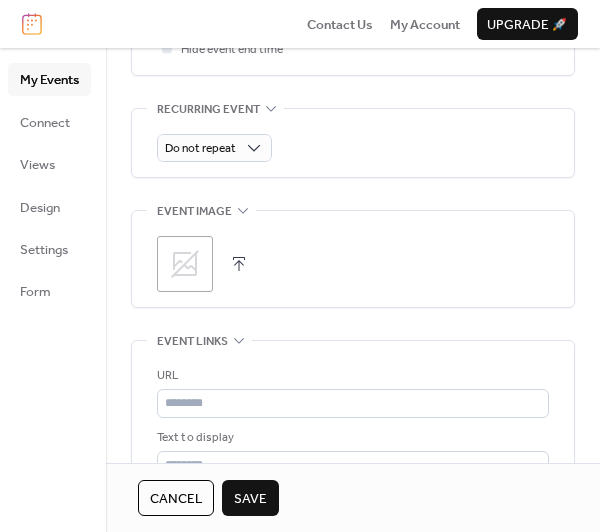 click at bounding box center [239, 264] 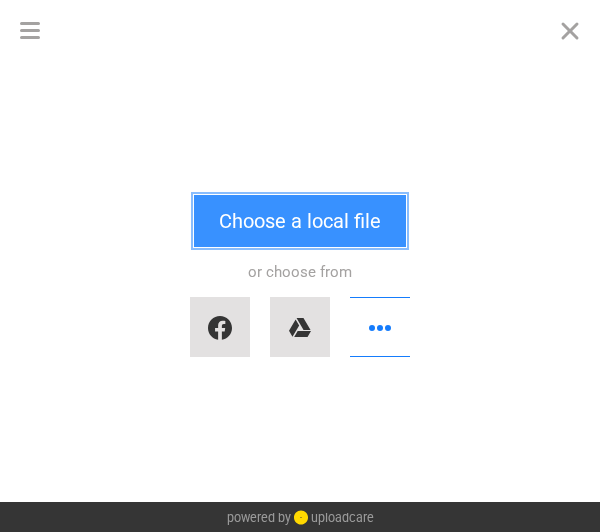 click on "Choose a local file" at bounding box center [300, 221] 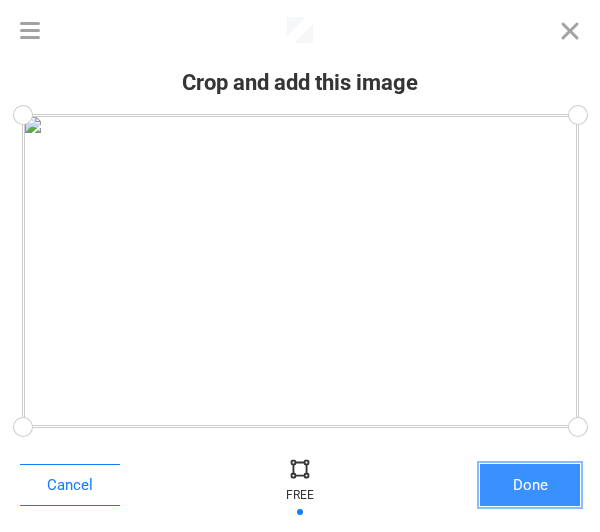click on "Done" at bounding box center (530, 485) 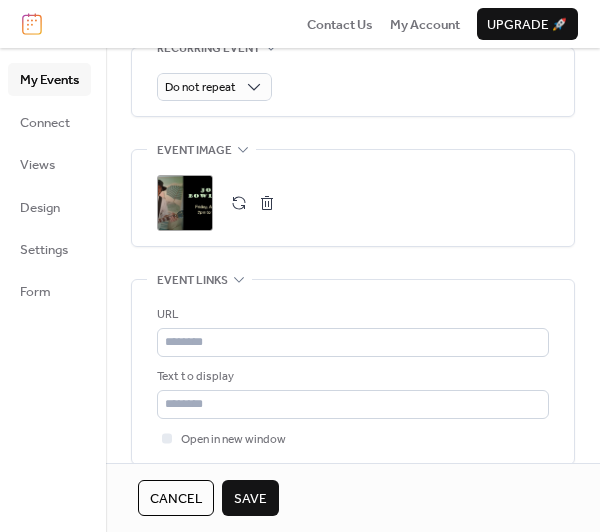 scroll, scrollTop: 931, scrollLeft: 0, axis: vertical 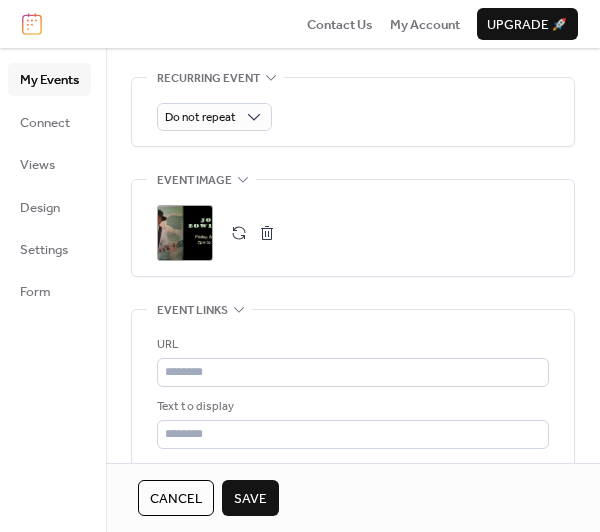drag, startPoint x: 252, startPoint y: 495, endPoint x: 264, endPoint y: 495, distance: 12 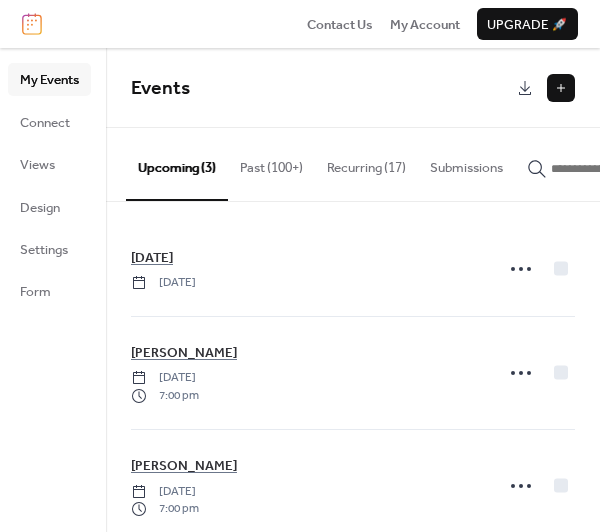click at bounding box center (561, 88) 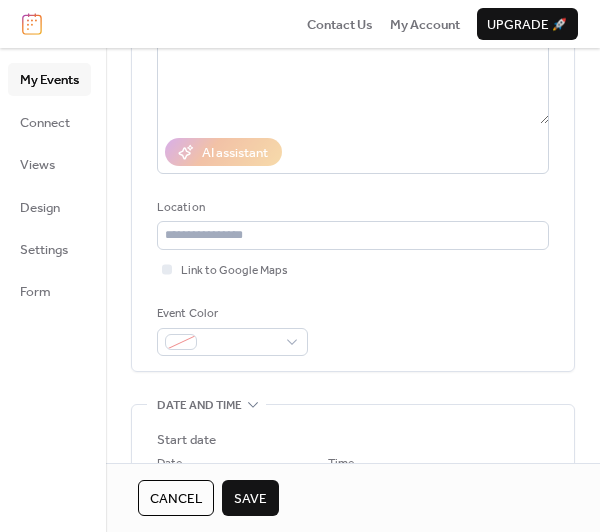 scroll, scrollTop: 300, scrollLeft: 0, axis: vertical 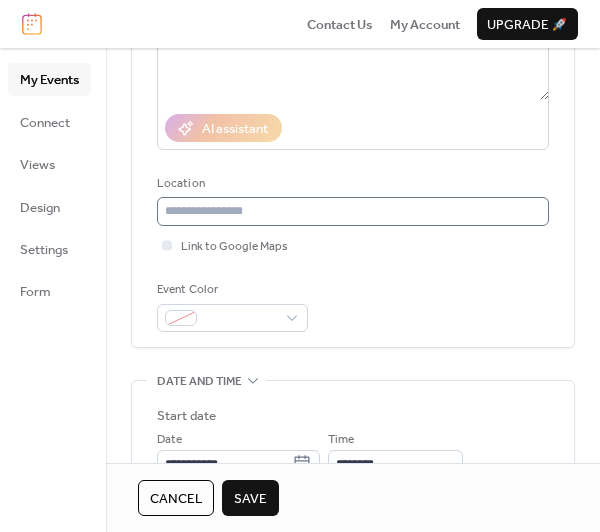 type on "**********" 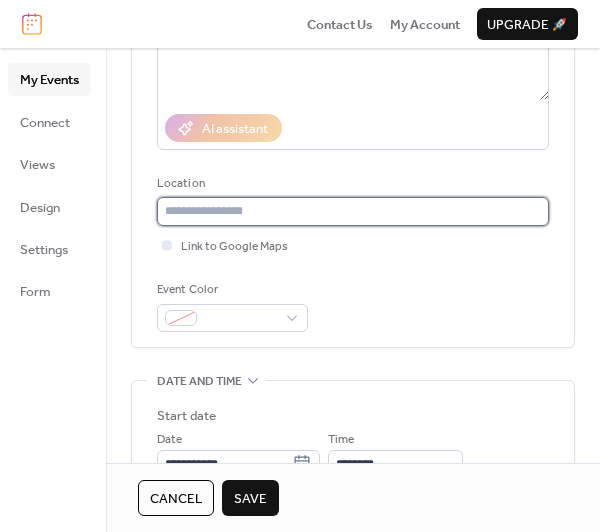 click at bounding box center [353, 211] 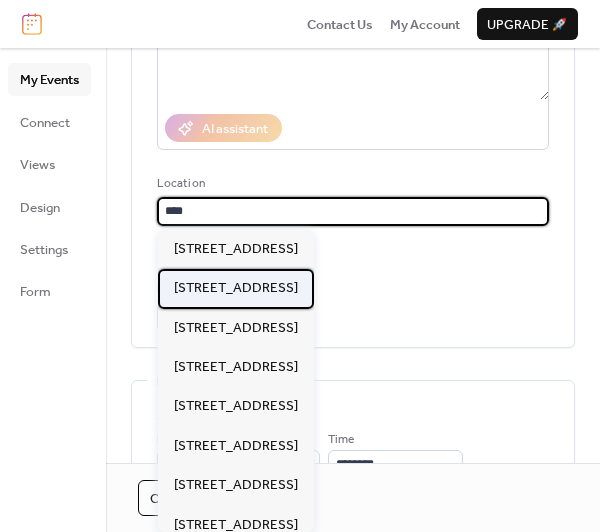 click on "2706 S Croatan Highway, Nags Head, NC 27959" at bounding box center (236, 288) 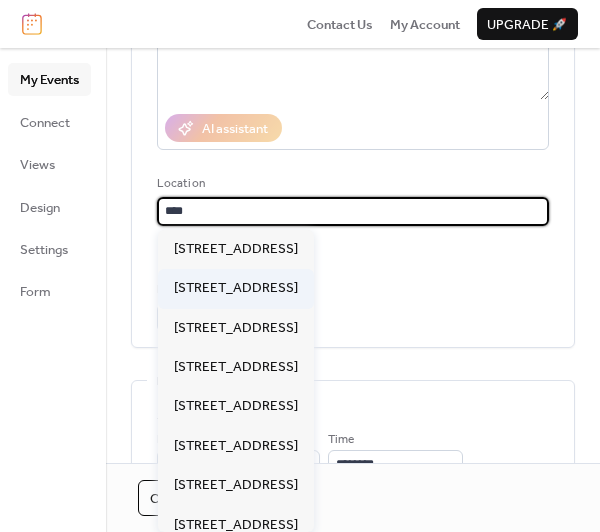 type on "**********" 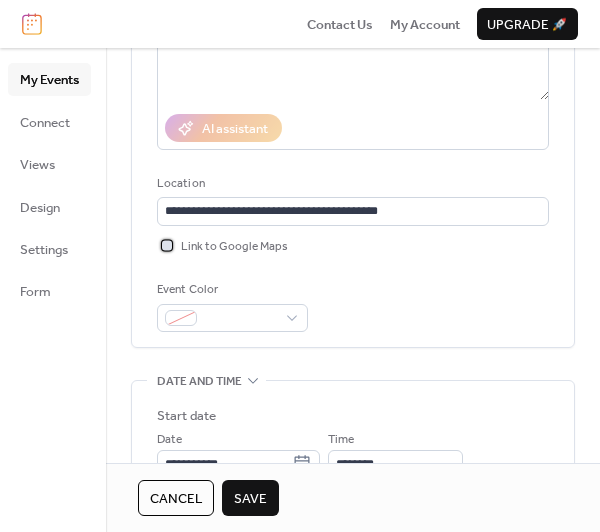 click at bounding box center [167, 245] 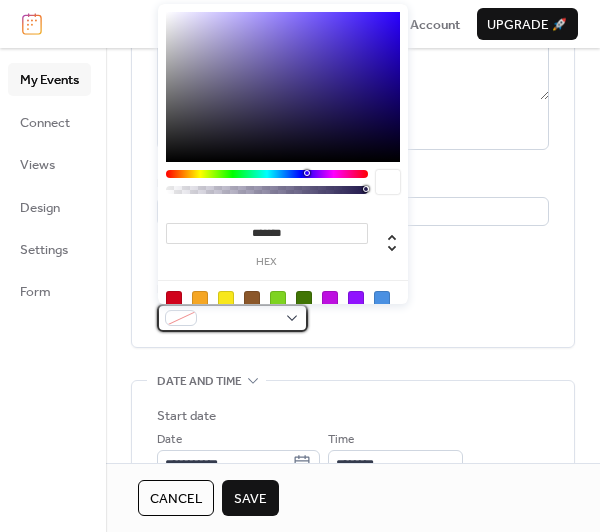click at bounding box center [232, 318] 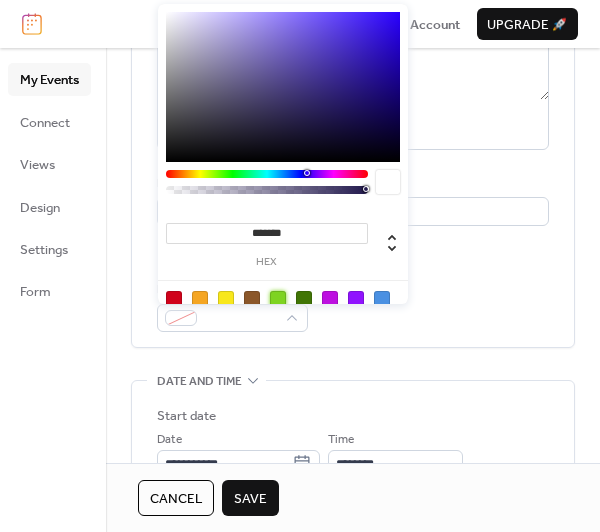 click at bounding box center (278, 299) 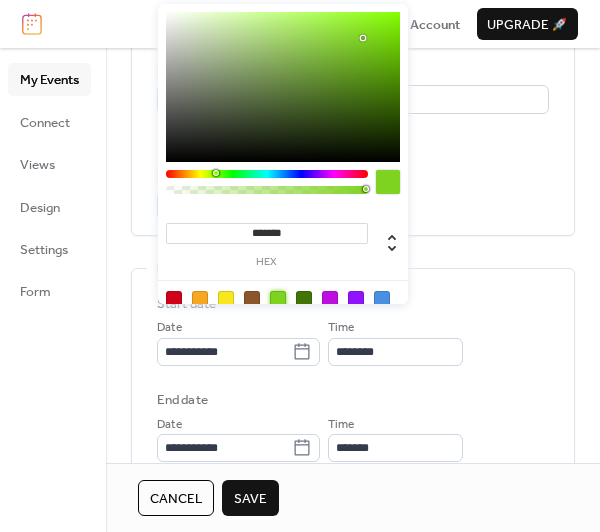 scroll, scrollTop: 414, scrollLeft: 0, axis: vertical 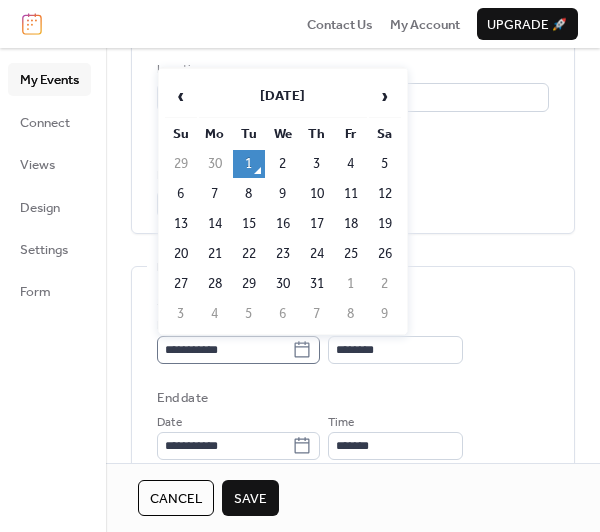 click 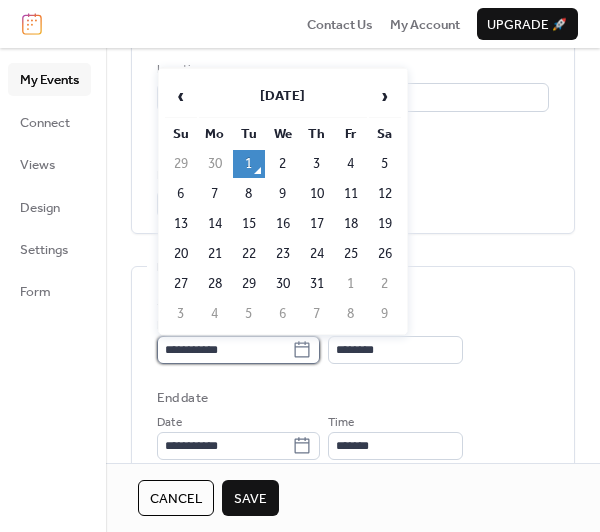 click on "**********" at bounding box center [224, 350] 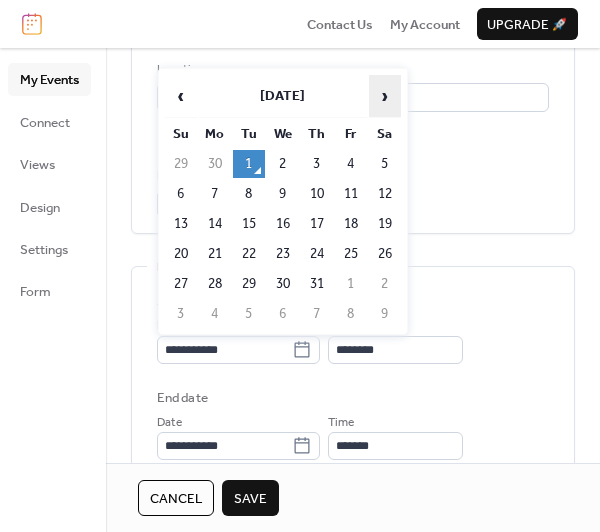 click on "›" at bounding box center (385, 96) 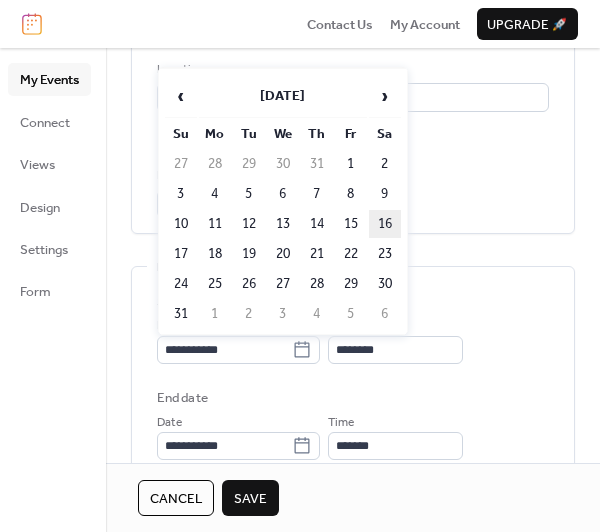 click on "16" at bounding box center (385, 224) 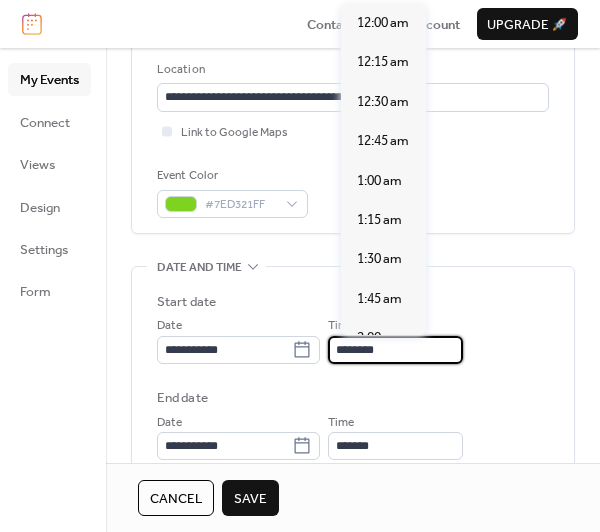 click on "********" at bounding box center (395, 350) 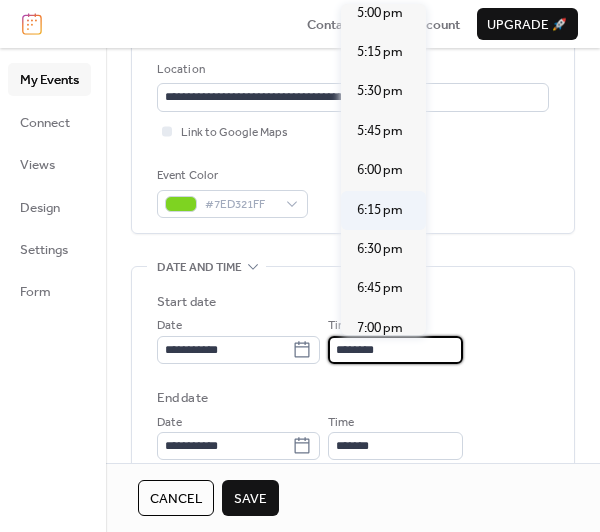 scroll, scrollTop: 2815, scrollLeft: 0, axis: vertical 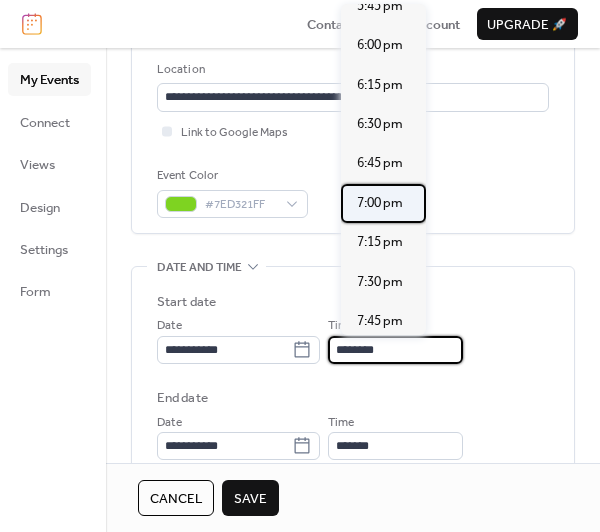 click on "7:00 pm" at bounding box center [380, 203] 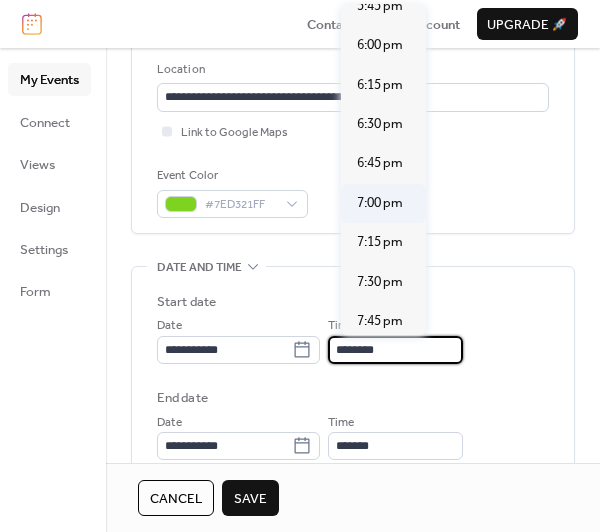 type on "*******" 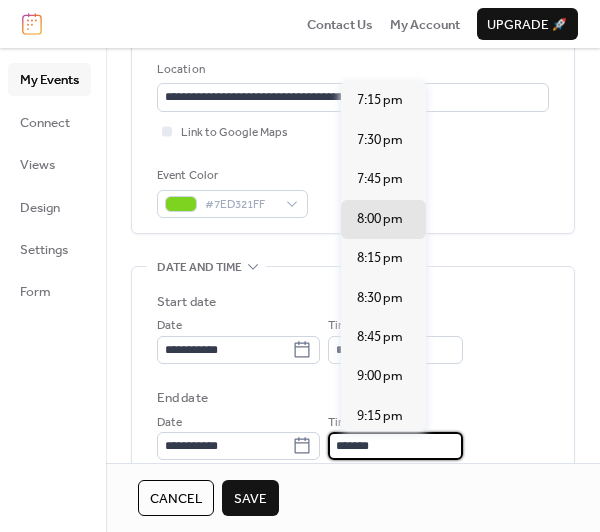 click on "*******" at bounding box center [395, 446] 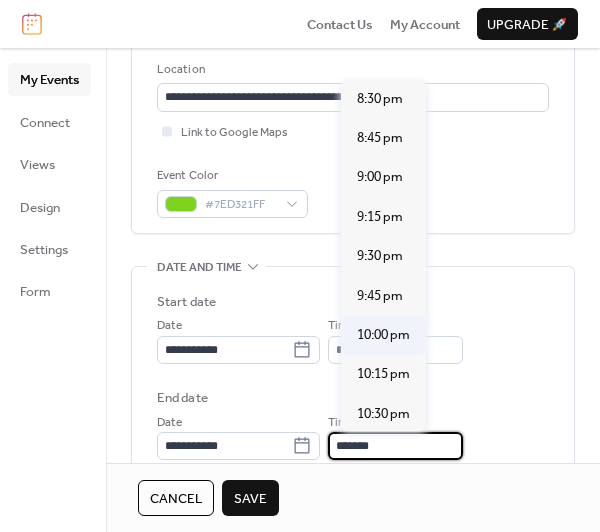 scroll, scrollTop: 200, scrollLeft: 0, axis: vertical 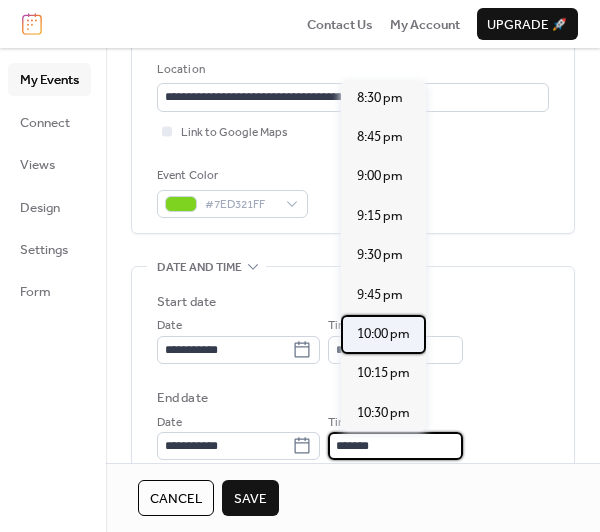 click on "10:00 pm" at bounding box center (383, 334) 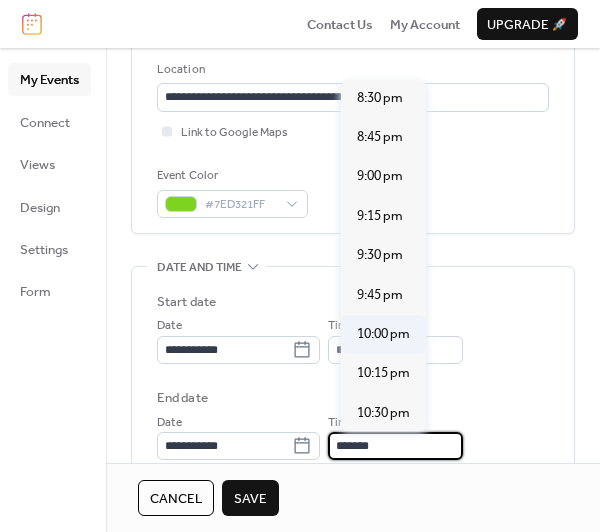 type on "********" 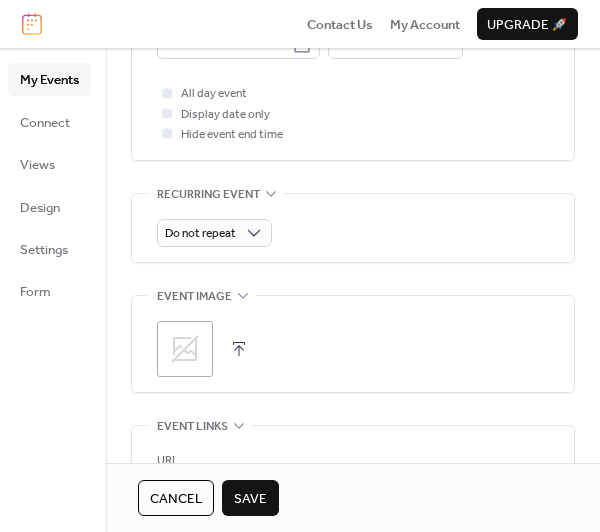 scroll, scrollTop: 914, scrollLeft: 0, axis: vertical 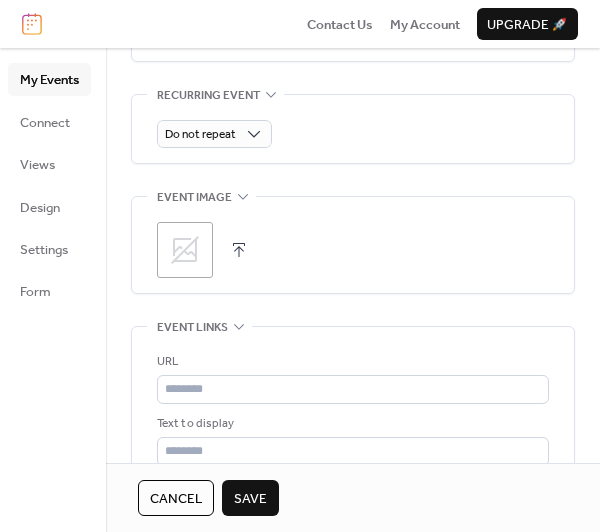 click at bounding box center (239, 250) 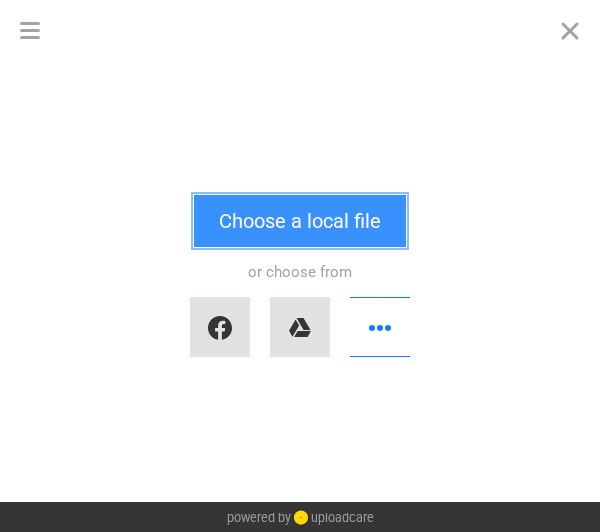 click on "Choose a local file" at bounding box center [300, 221] 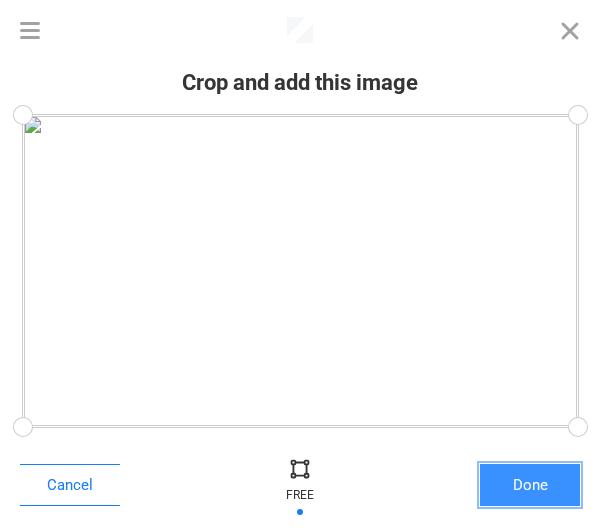 click on "Done" at bounding box center [530, 485] 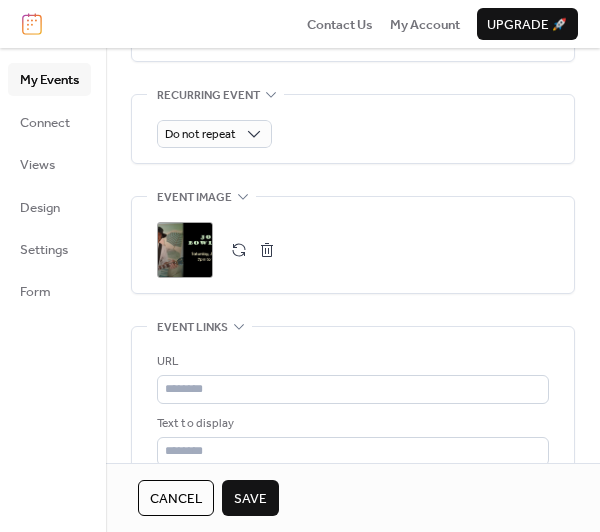 click on "Save" at bounding box center [250, 499] 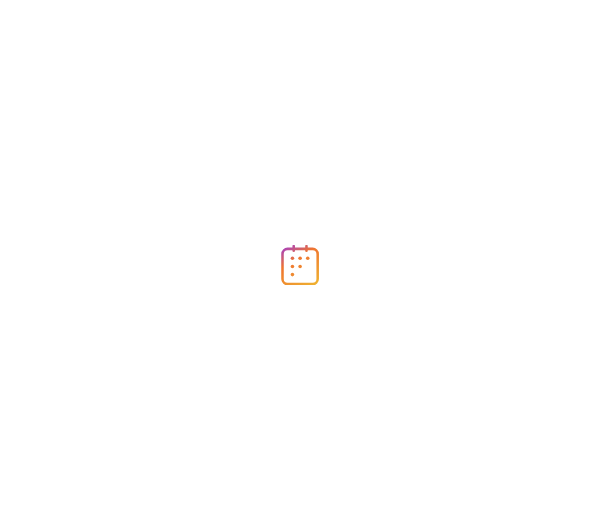 scroll, scrollTop: 0, scrollLeft: 0, axis: both 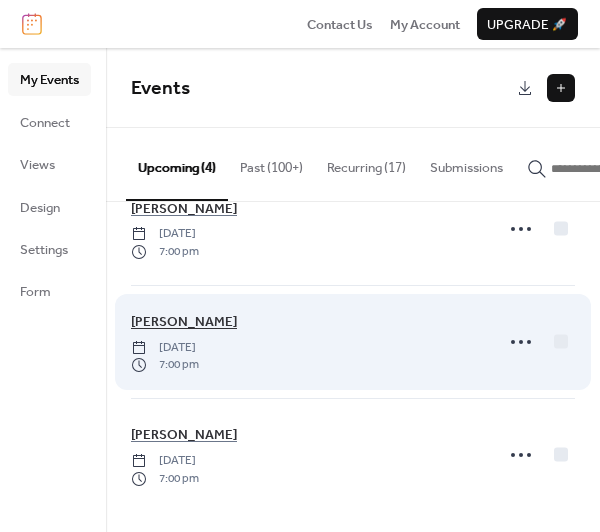 click on "[PERSON_NAME]" at bounding box center [184, 322] 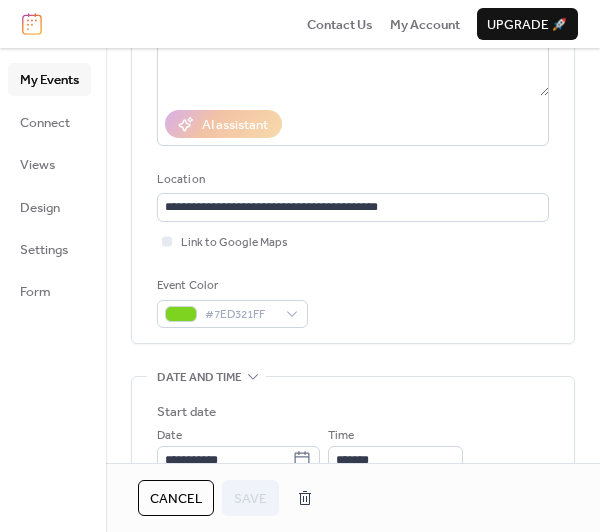 scroll, scrollTop: 400, scrollLeft: 0, axis: vertical 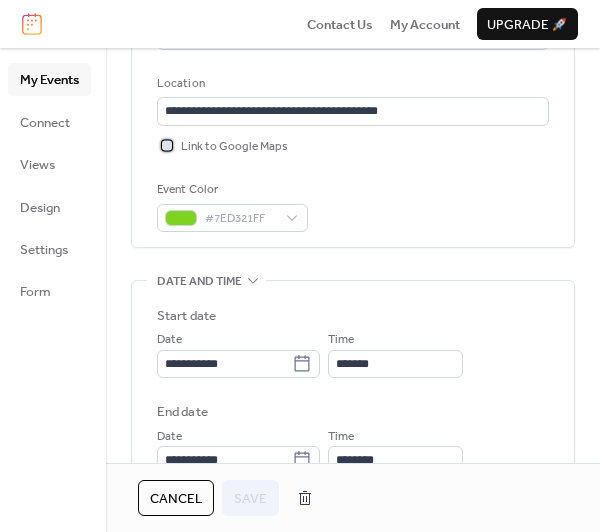 click at bounding box center (167, 145) 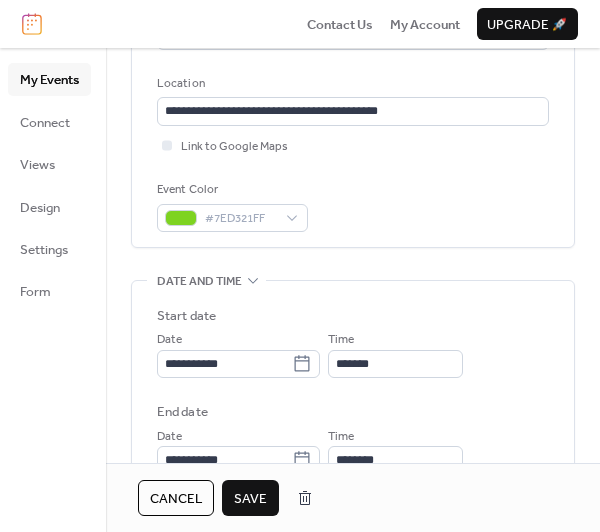 click on "Save" at bounding box center (250, 499) 